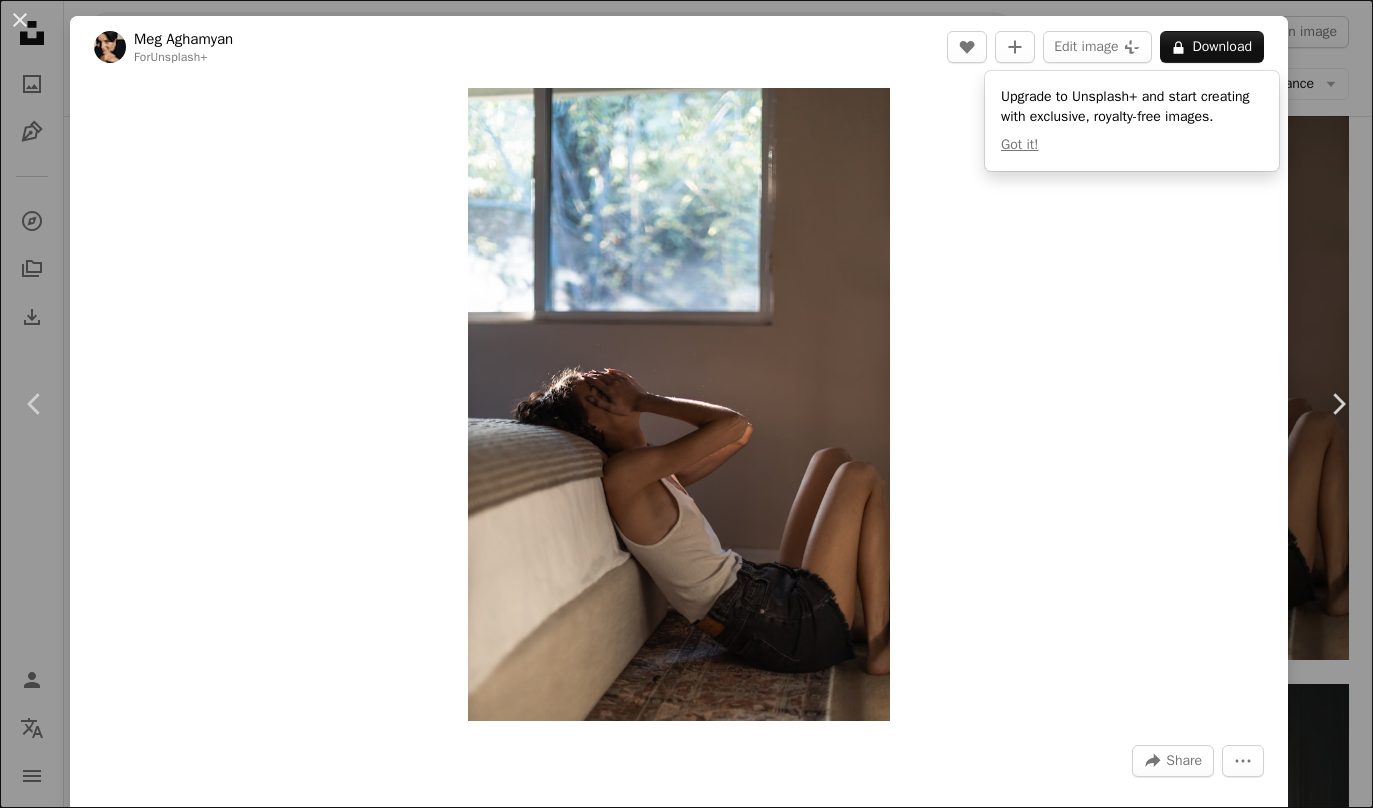 scroll, scrollTop: 30741, scrollLeft: 0, axis: vertical 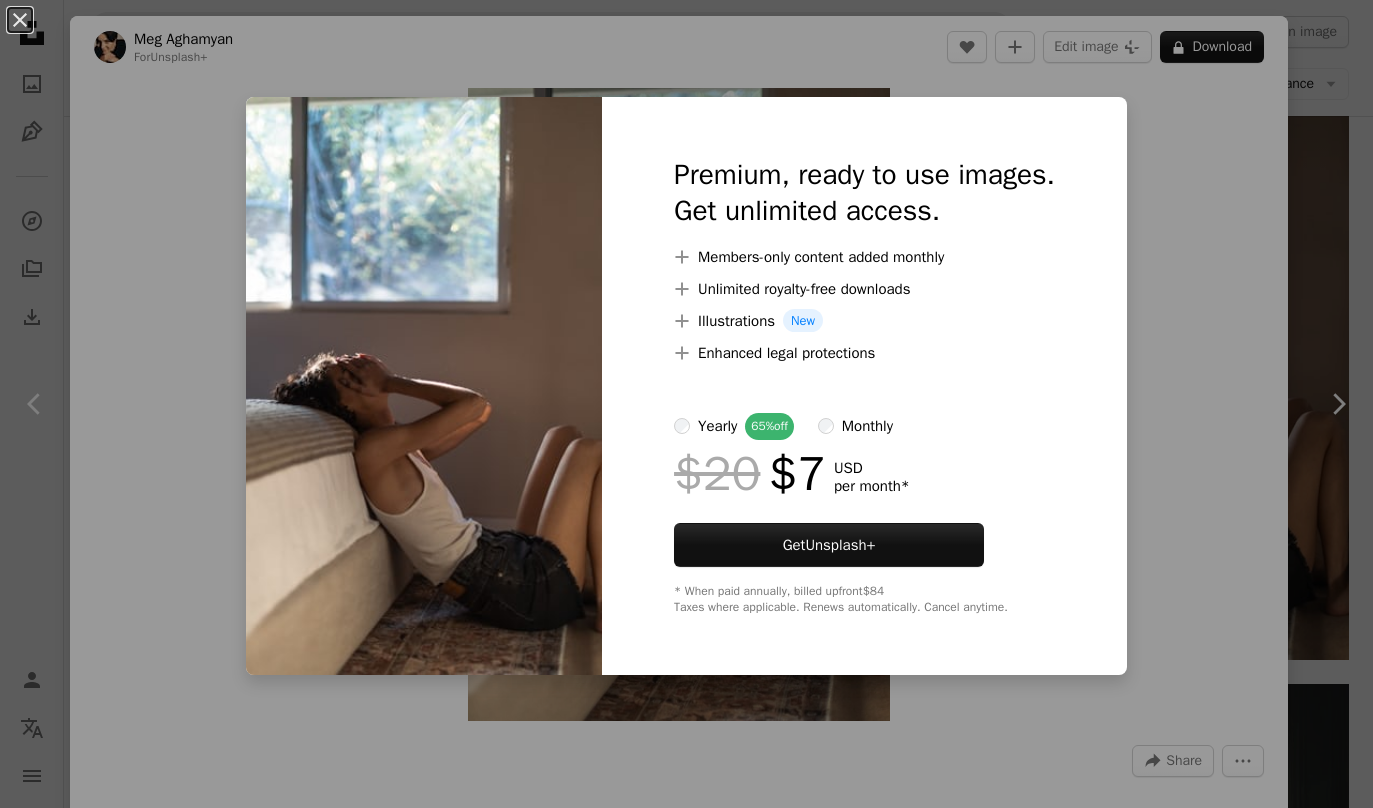 click on "An X shape Premium, ready to use images. Get unlimited access. A plus sign Members-only content added monthly A plus sign Unlimited royalty-free downloads A plus sign Illustrations  New A plus sign Enhanced legal protections yearly 65%  off monthly $20   $7 USD per month * Get  Unsplash+ * When paid annually, billed upfront  $84 Taxes where applicable. Renews automatically. Cancel anytime." at bounding box center [686, 404] 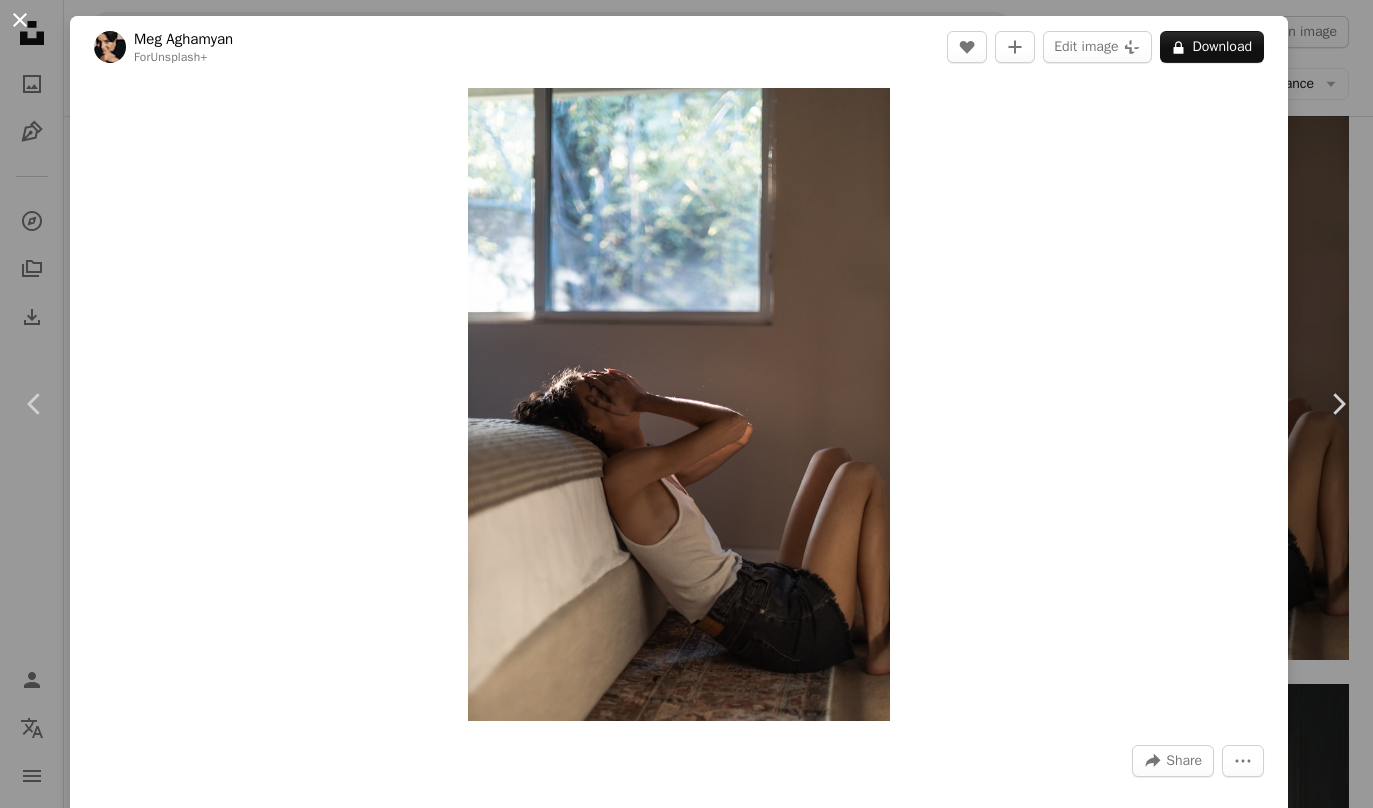 click on "An X shape" at bounding box center (20, 20) 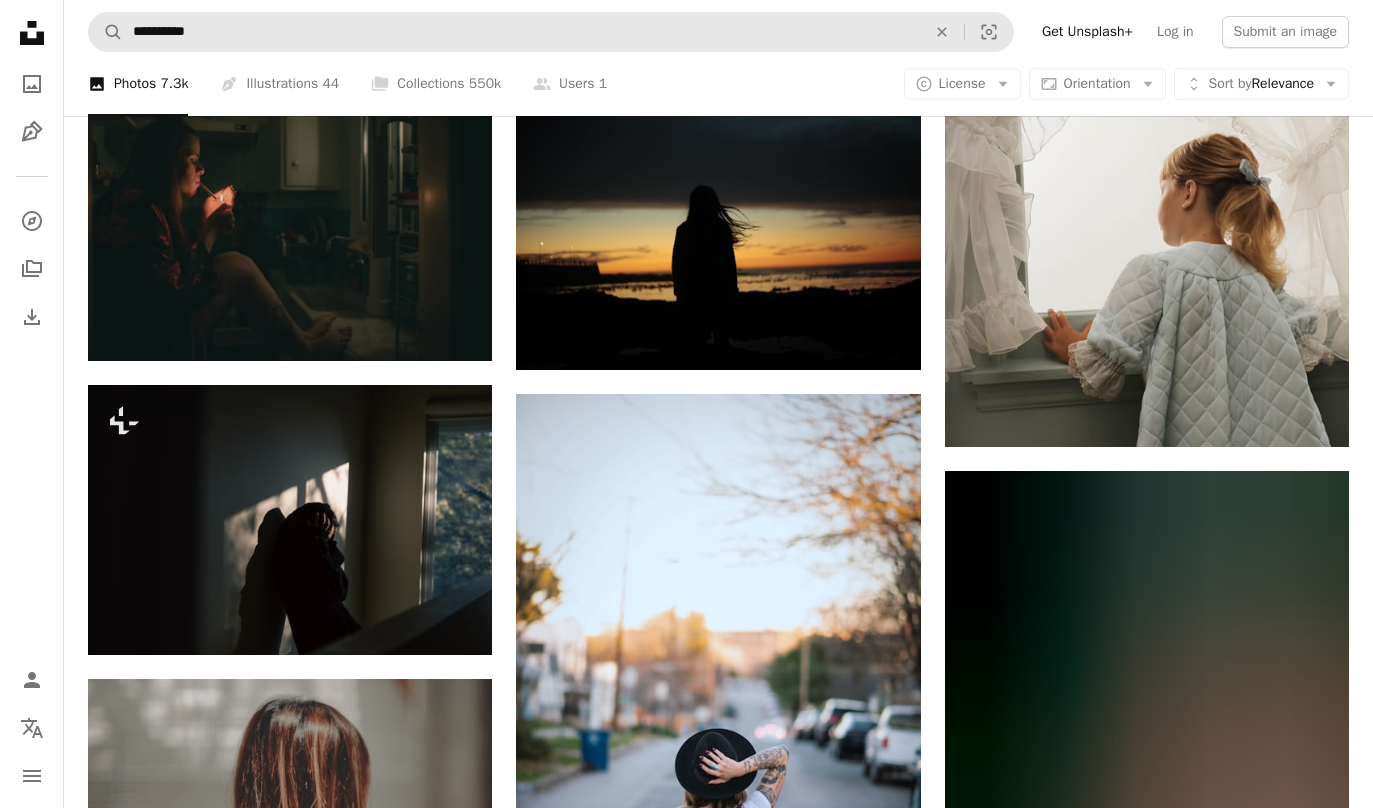 scroll, scrollTop: 61011, scrollLeft: 0, axis: vertical 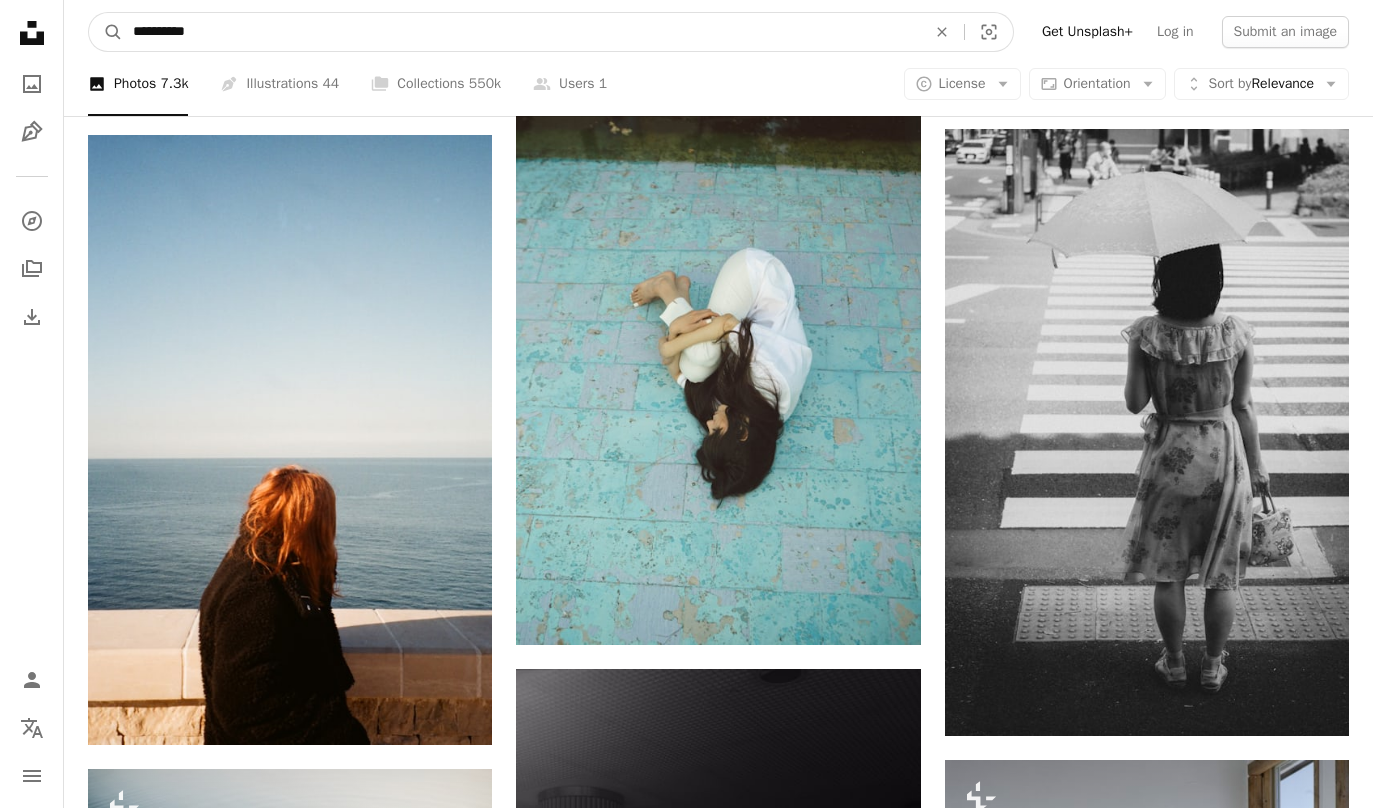 click on "**********" at bounding box center (521, 32) 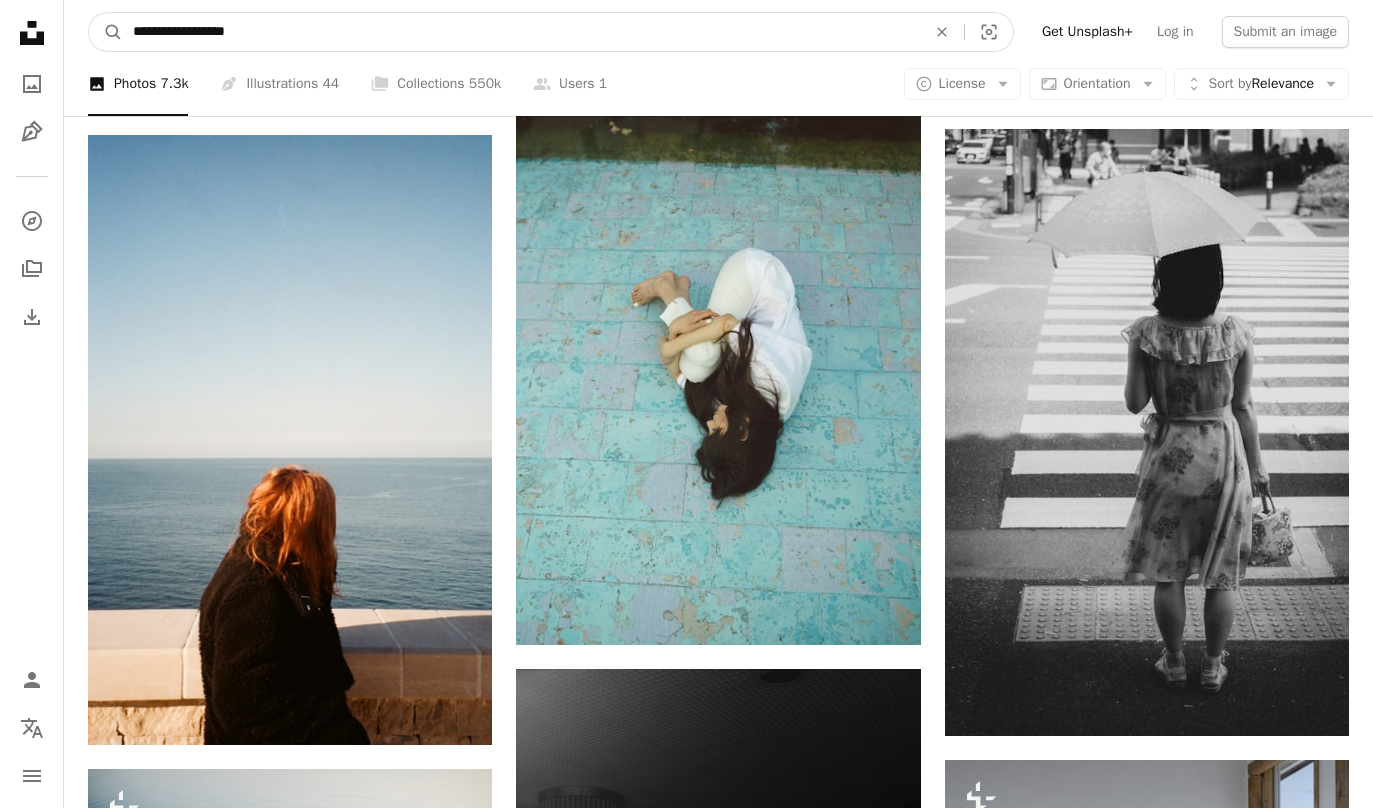 type on "**********" 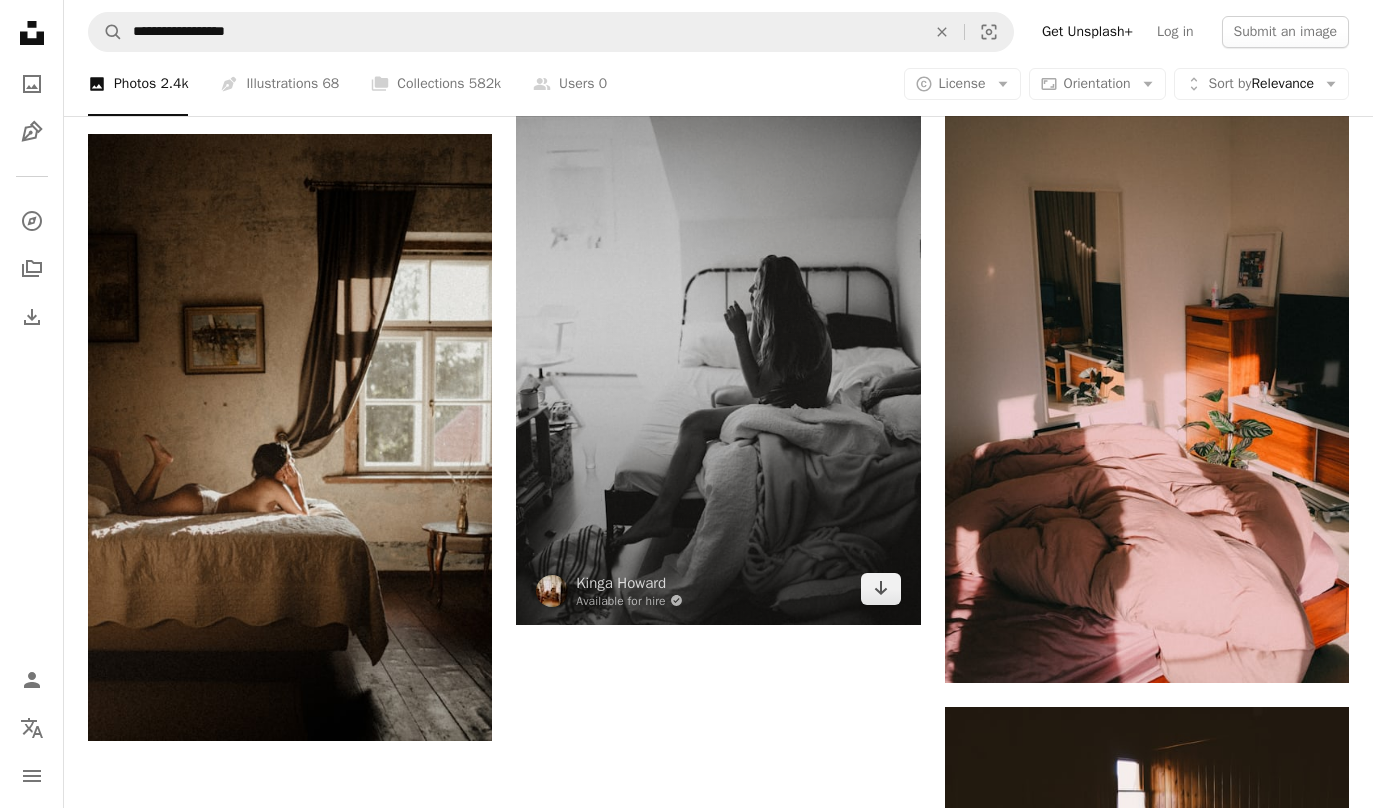 scroll, scrollTop: 3358, scrollLeft: 0, axis: vertical 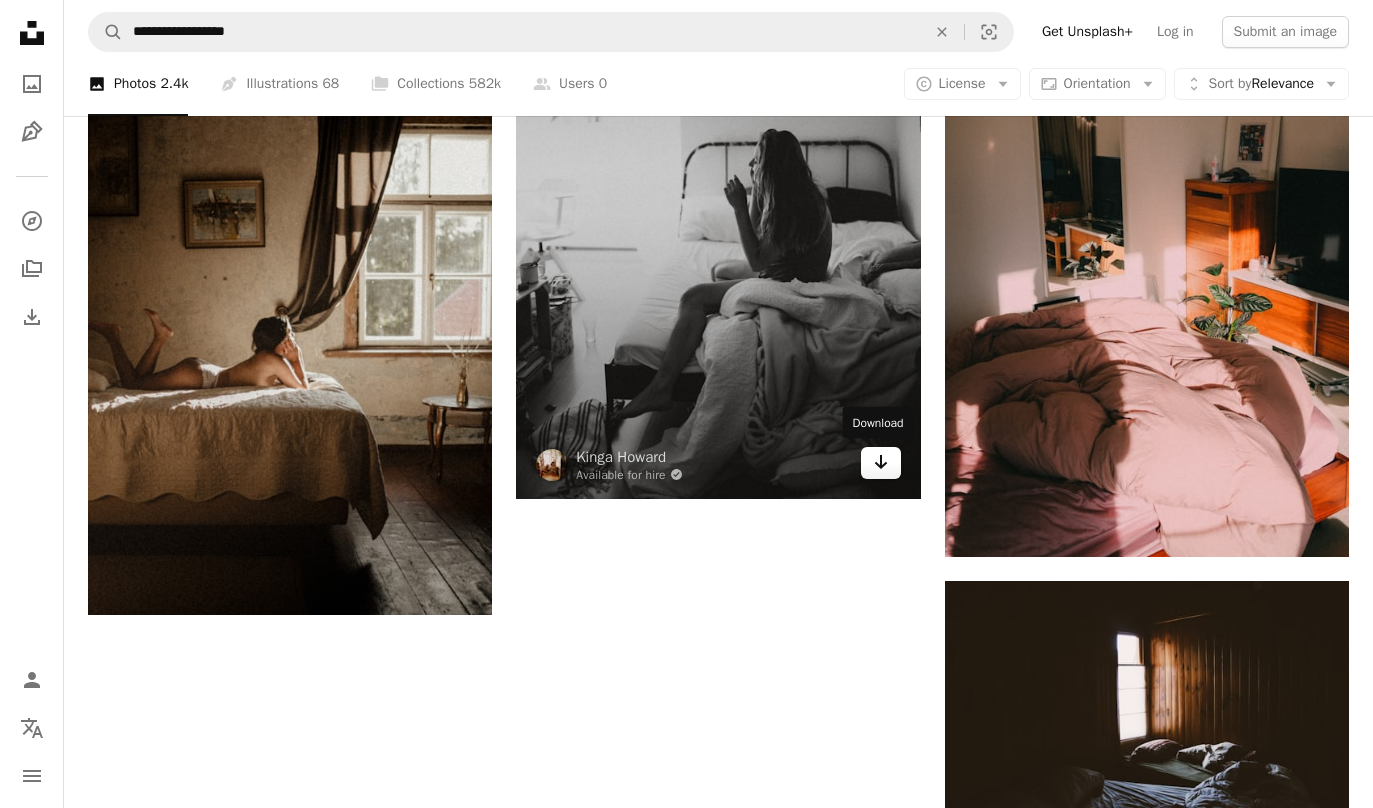 click on "Arrow pointing down" 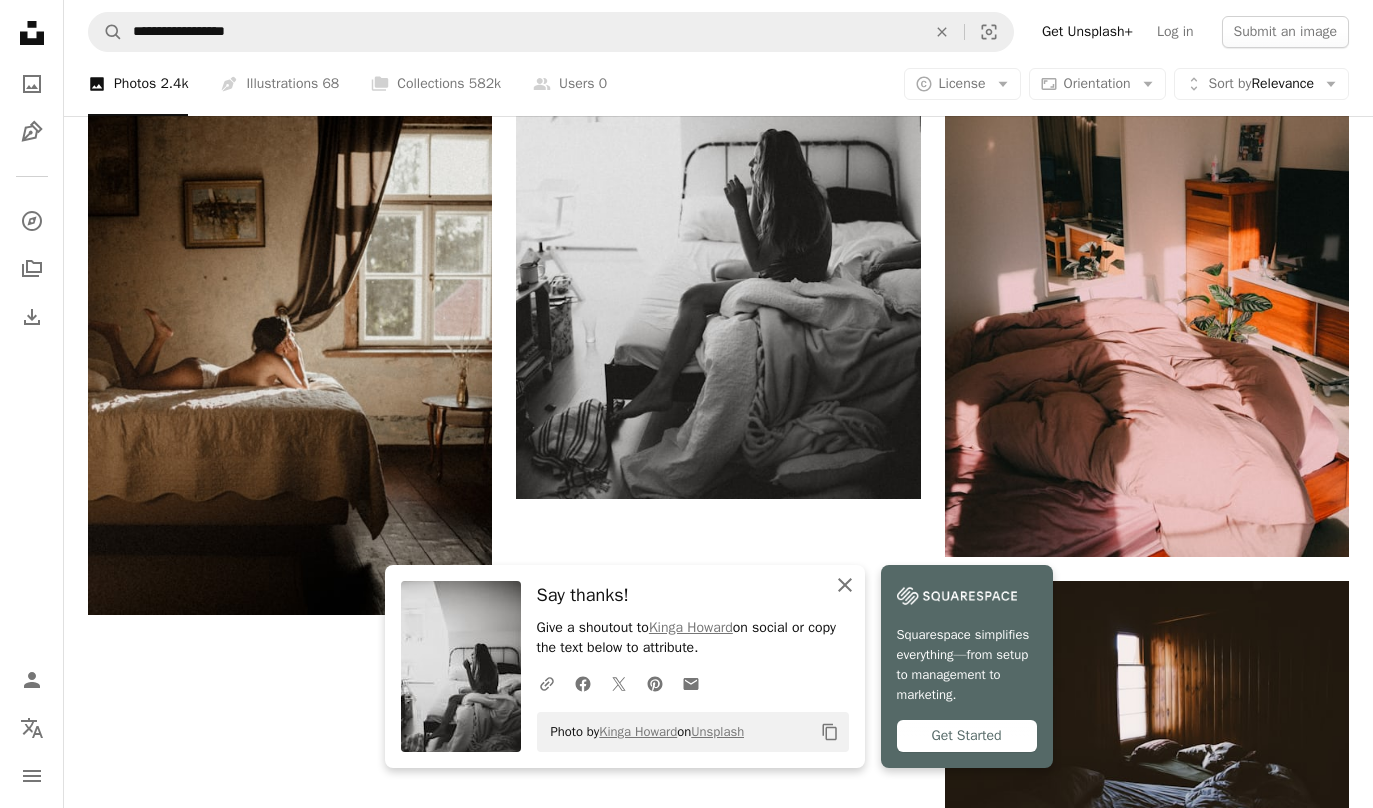 click on "An X shape" 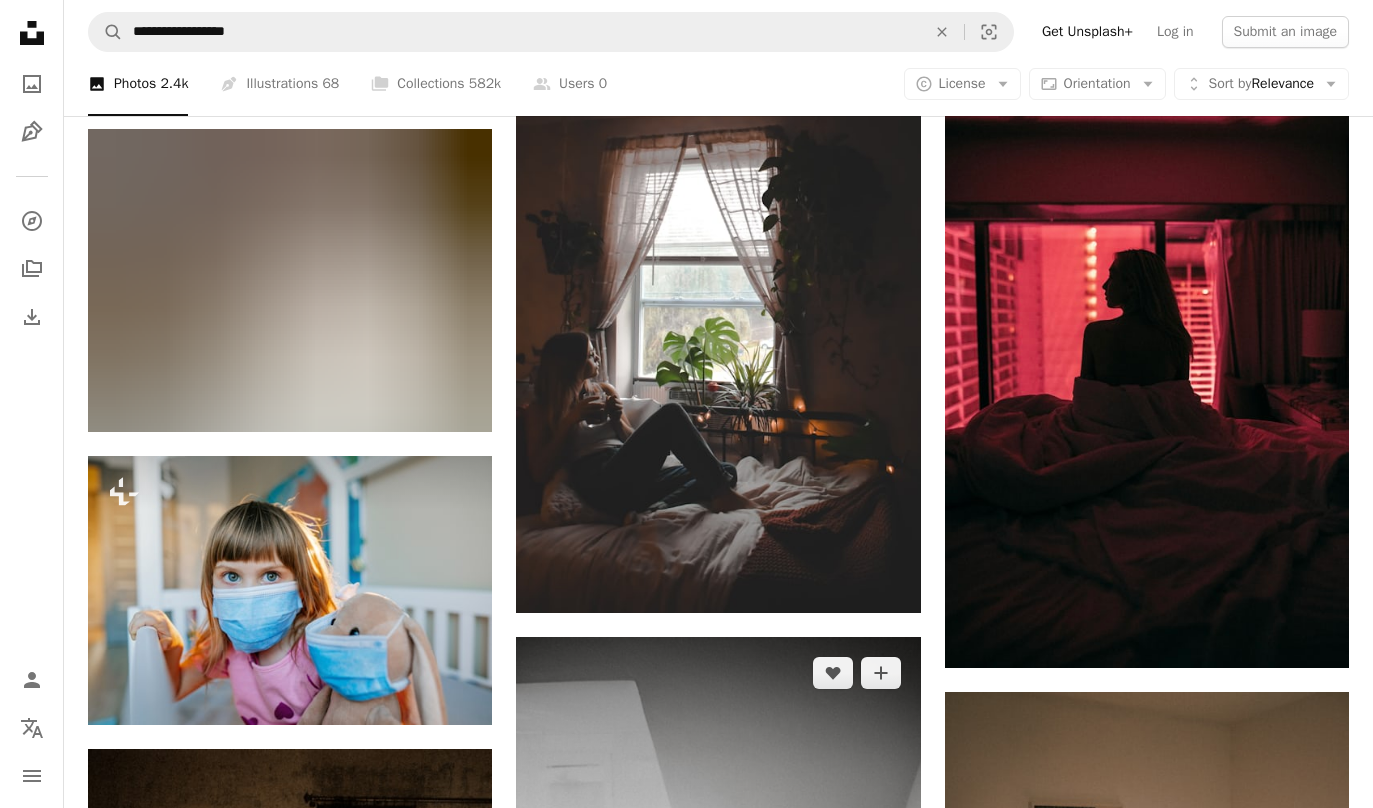 scroll, scrollTop: 2615, scrollLeft: 0, axis: vertical 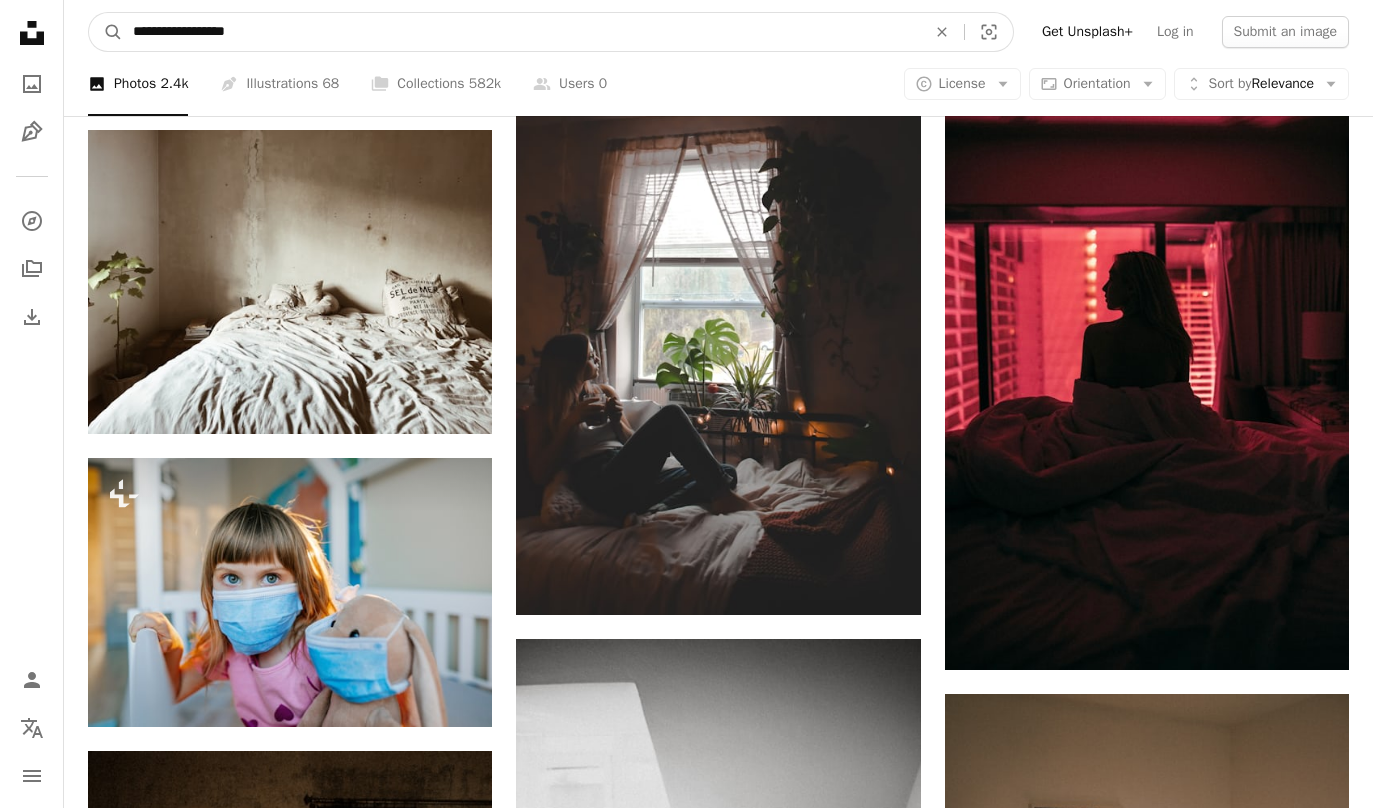 click on "**********" at bounding box center [521, 32] 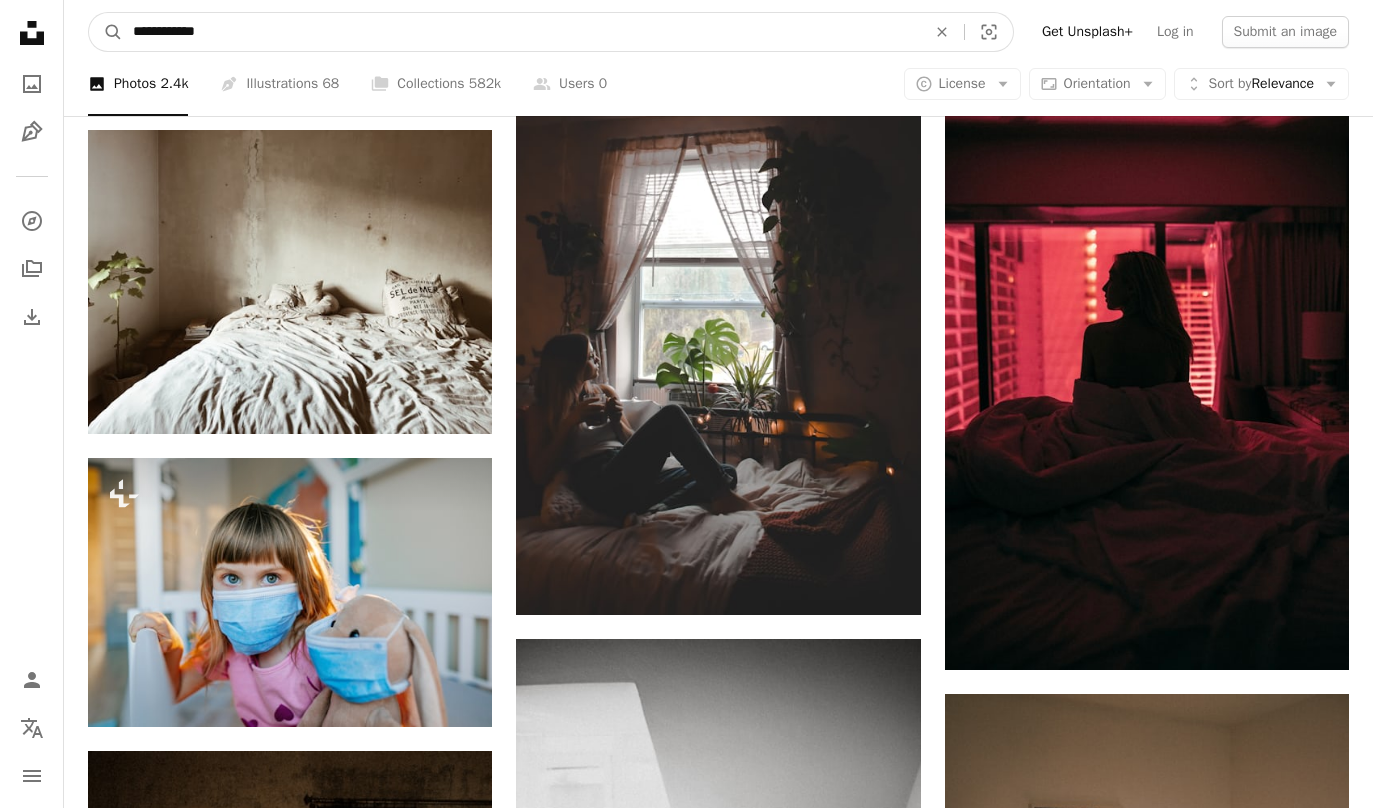 type on "**********" 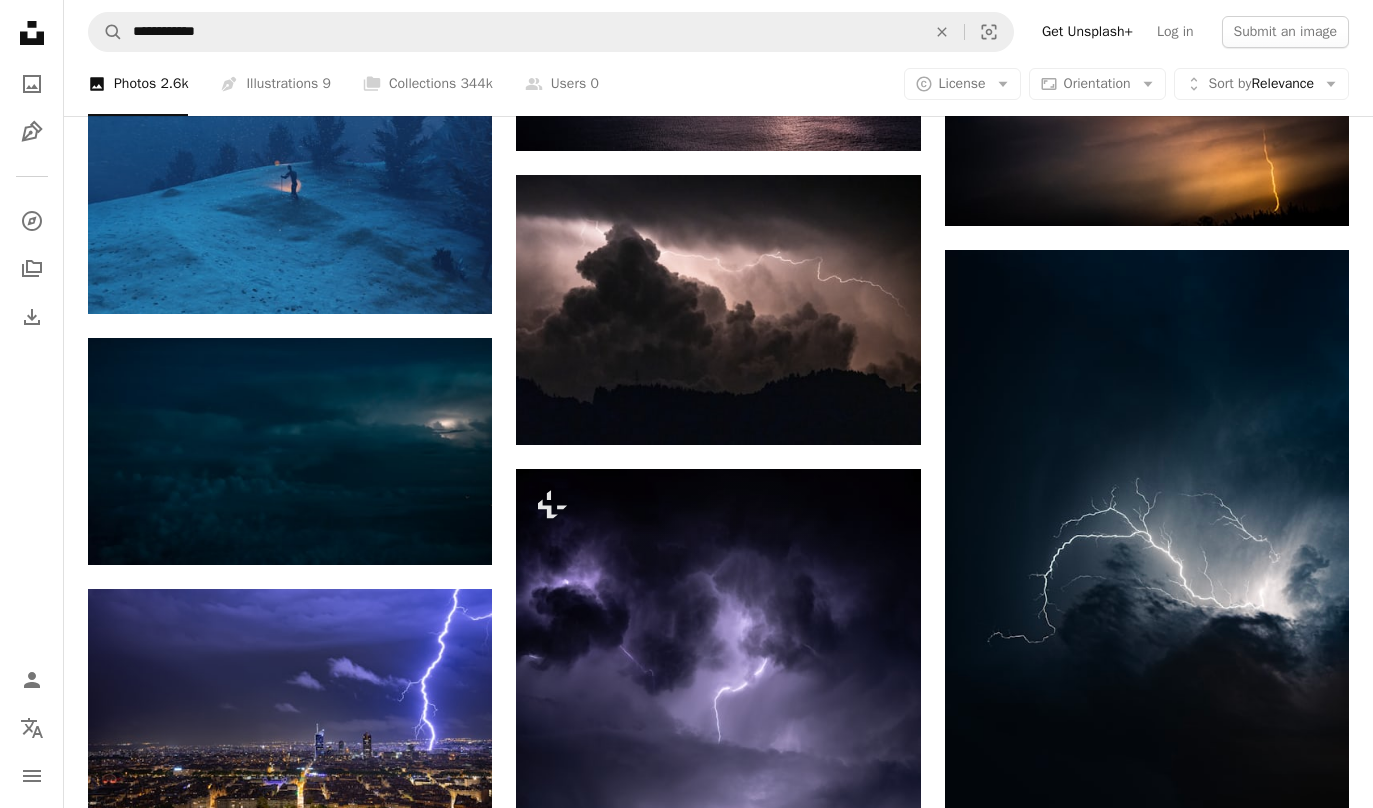 scroll, scrollTop: 2736, scrollLeft: 0, axis: vertical 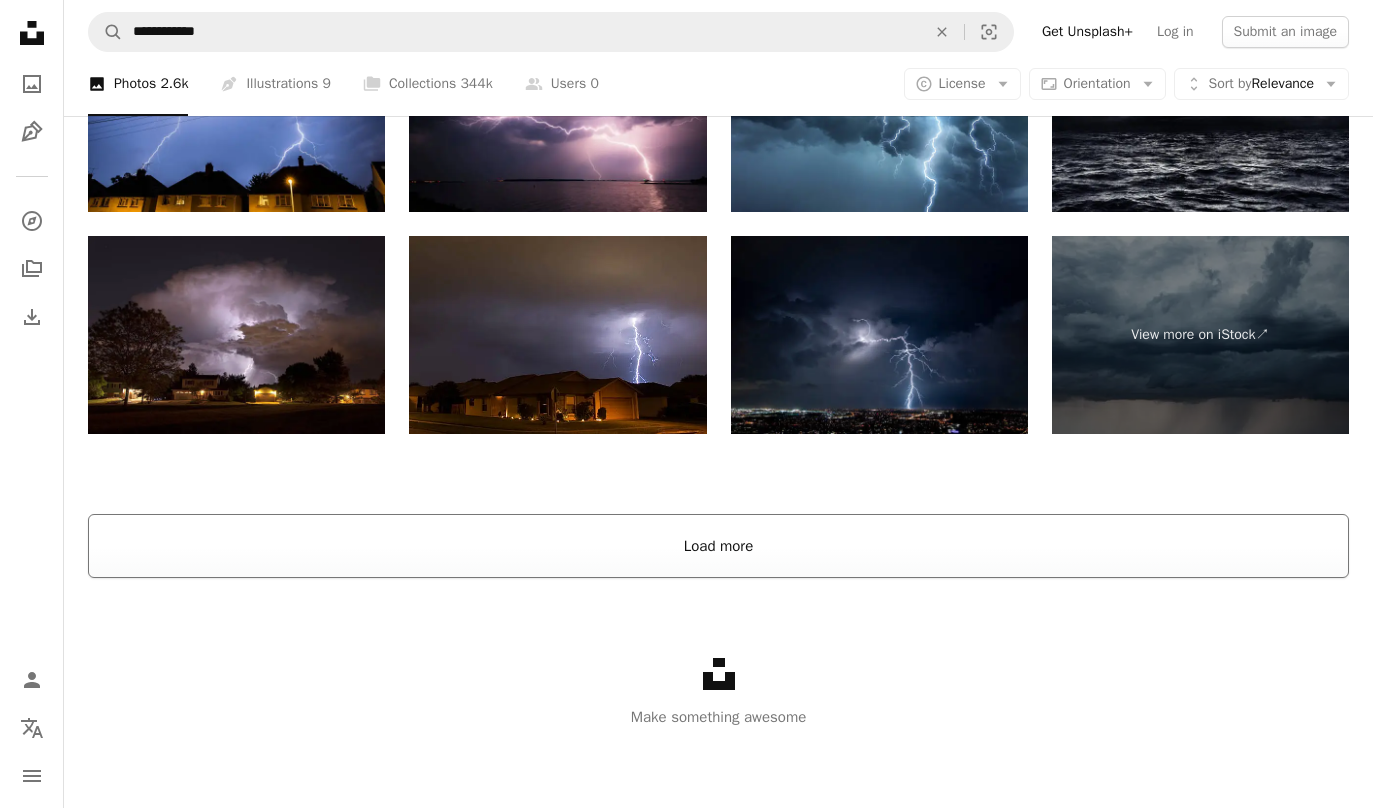 click on "Load more" at bounding box center [718, 546] 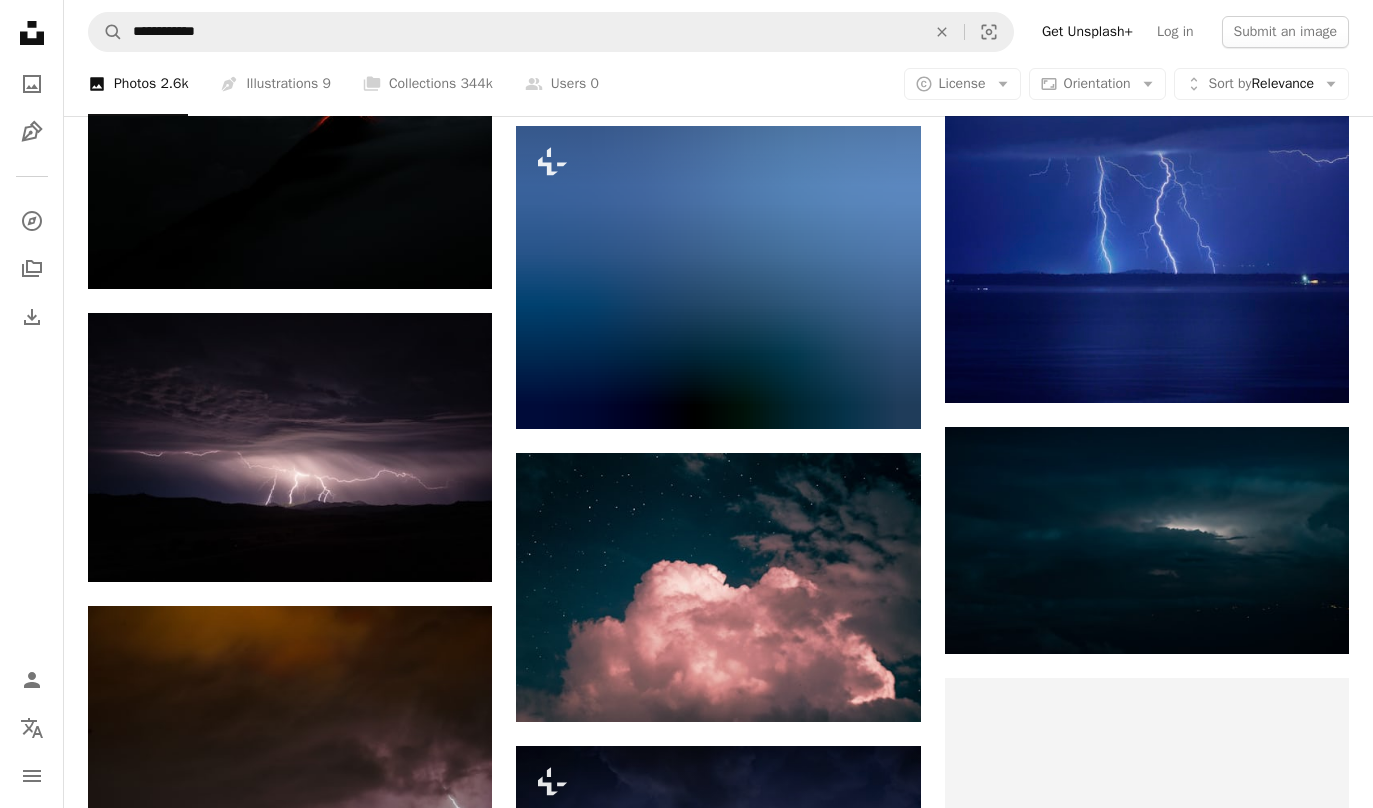 scroll, scrollTop: 8123, scrollLeft: 0, axis: vertical 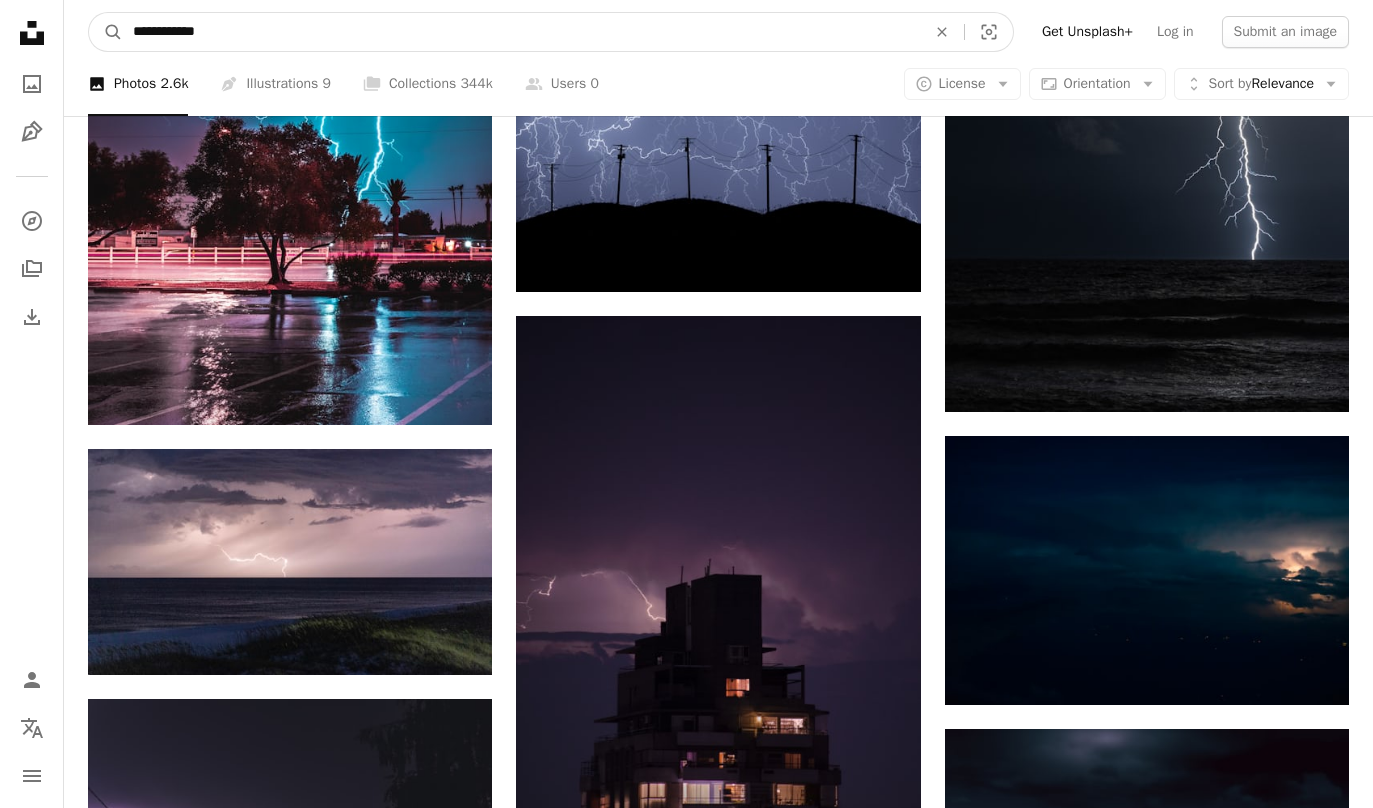 click on "**********" at bounding box center (521, 32) 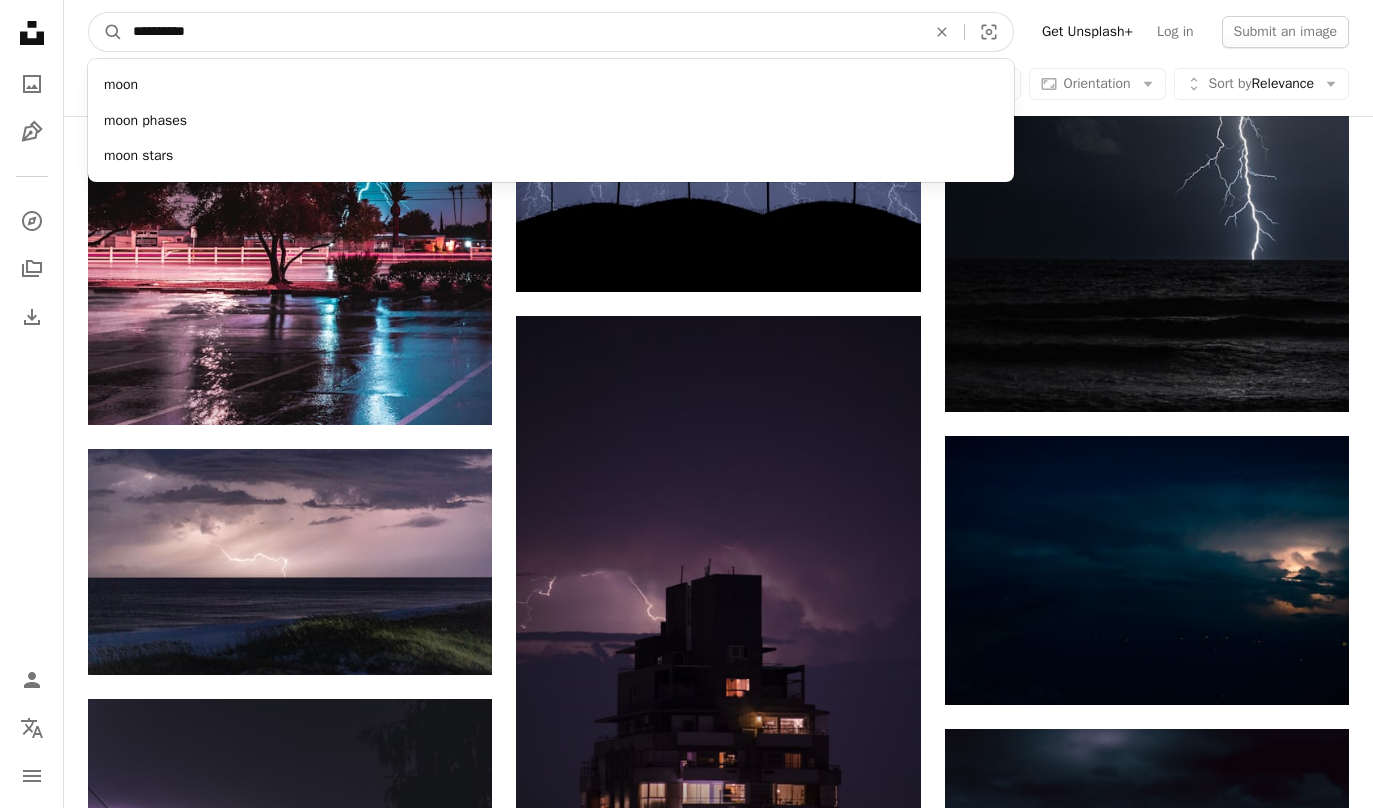 type on "**********" 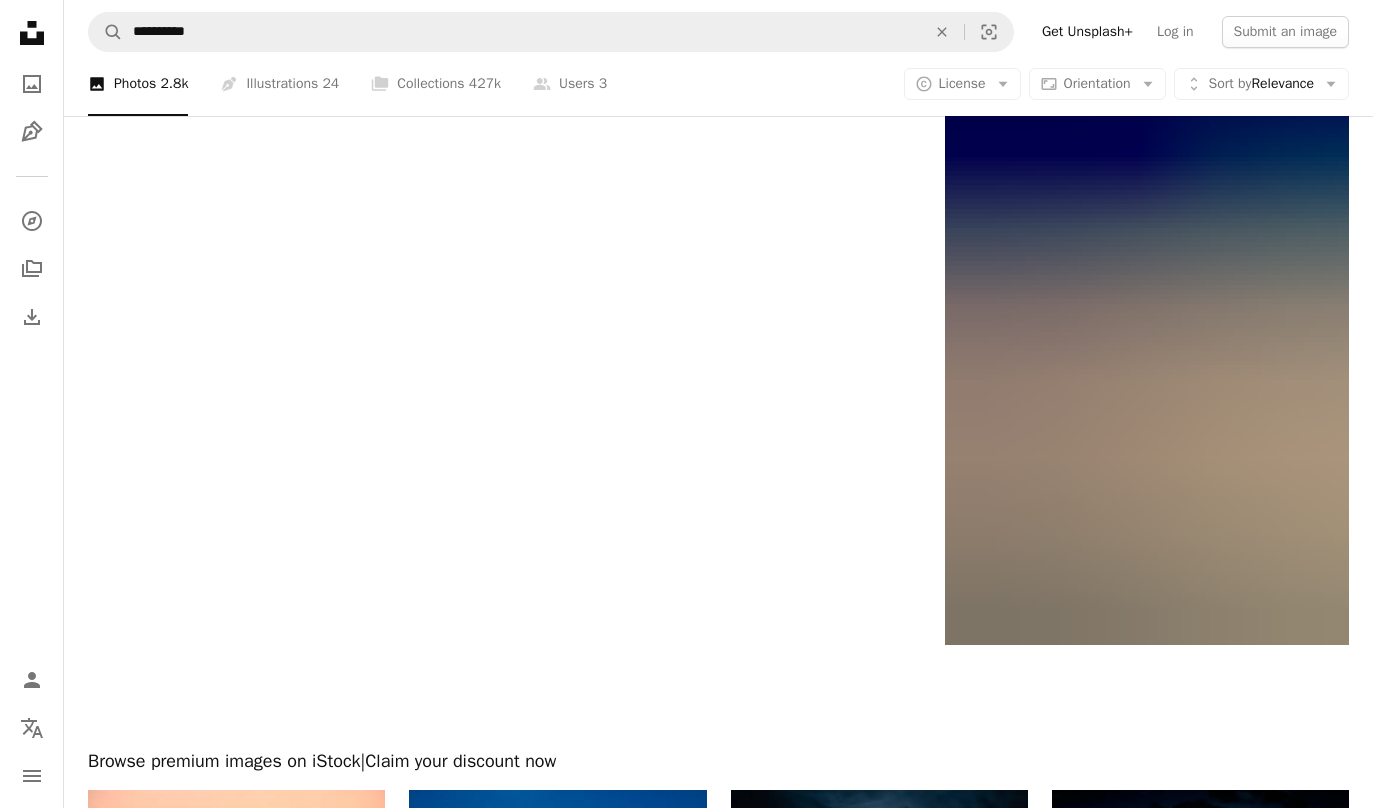 scroll, scrollTop: 4045, scrollLeft: 0, axis: vertical 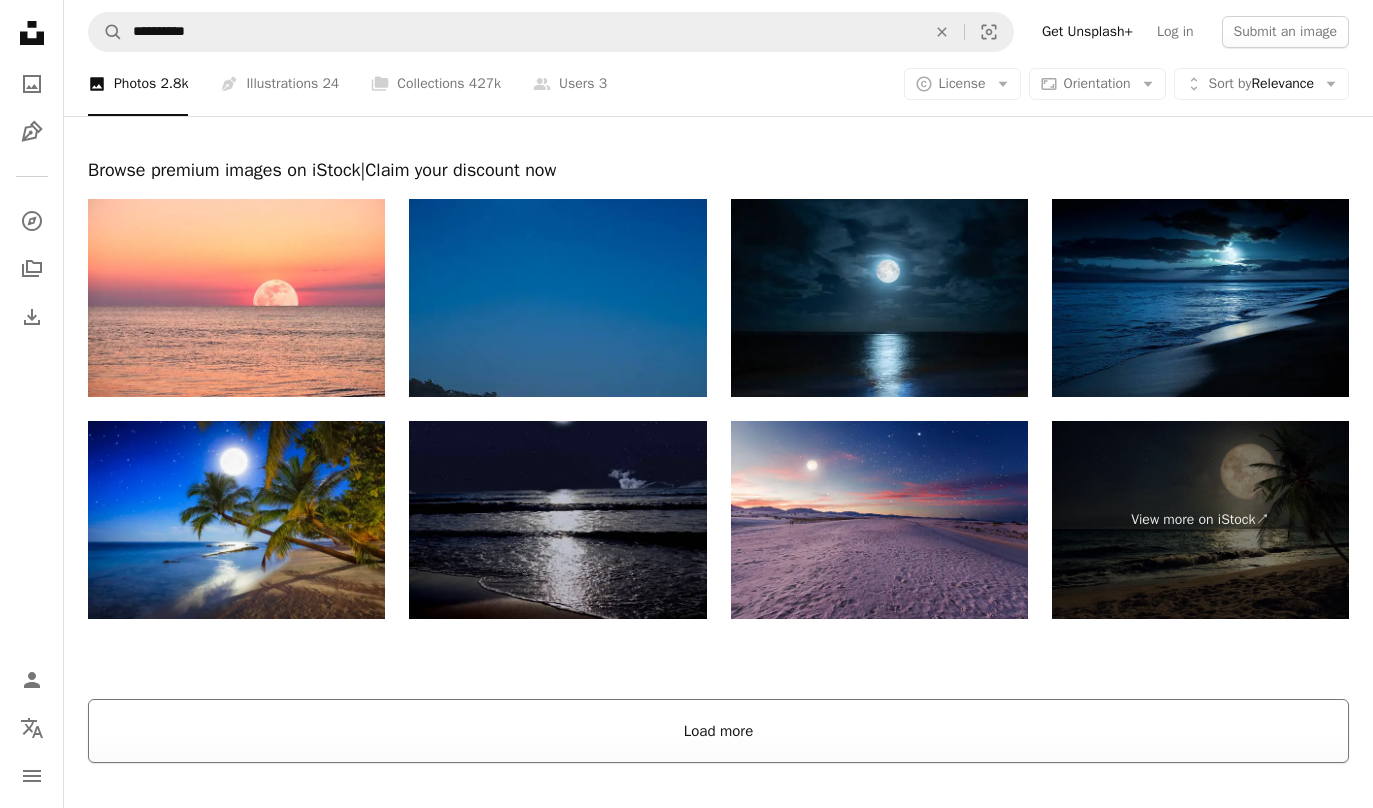 click on "Load more" at bounding box center (718, 731) 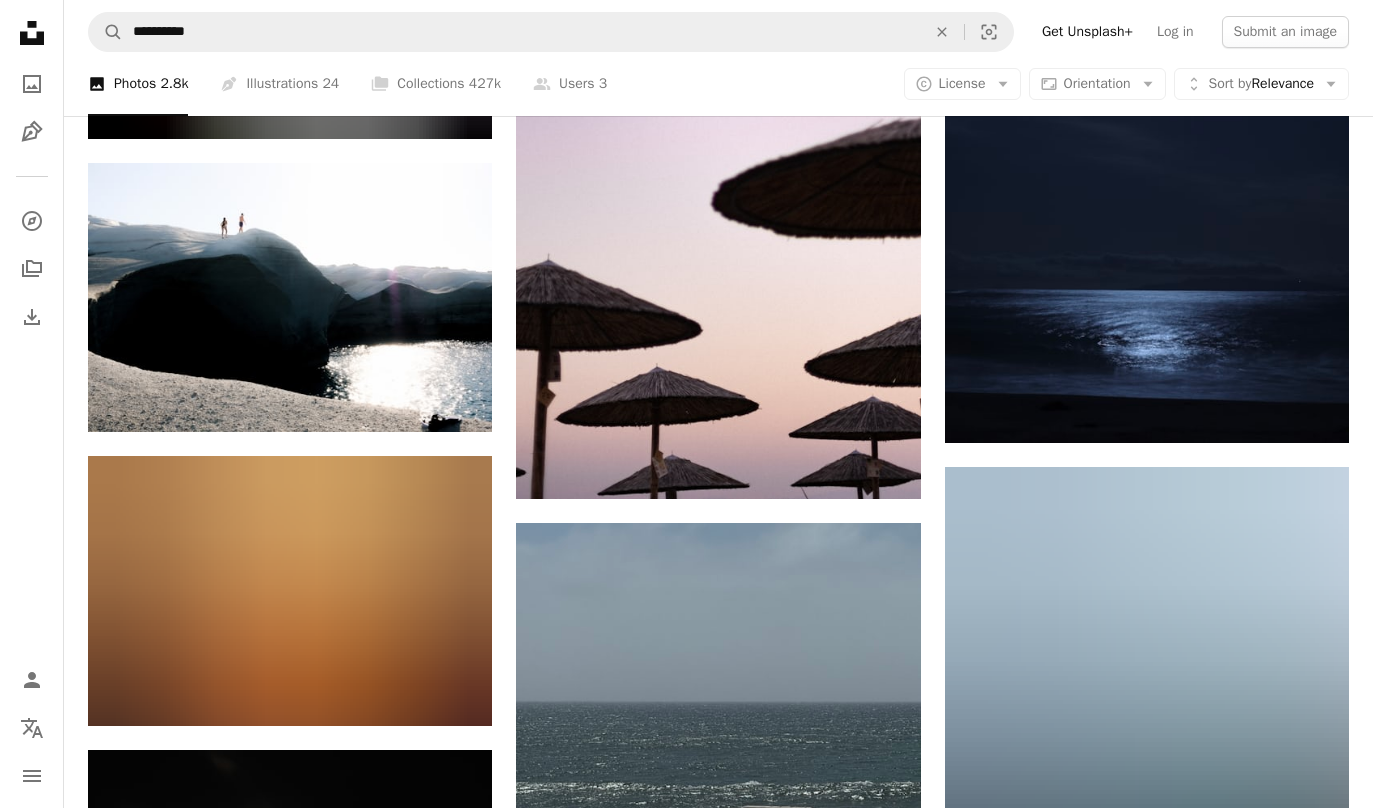 scroll, scrollTop: 31608, scrollLeft: 0, axis: vertical 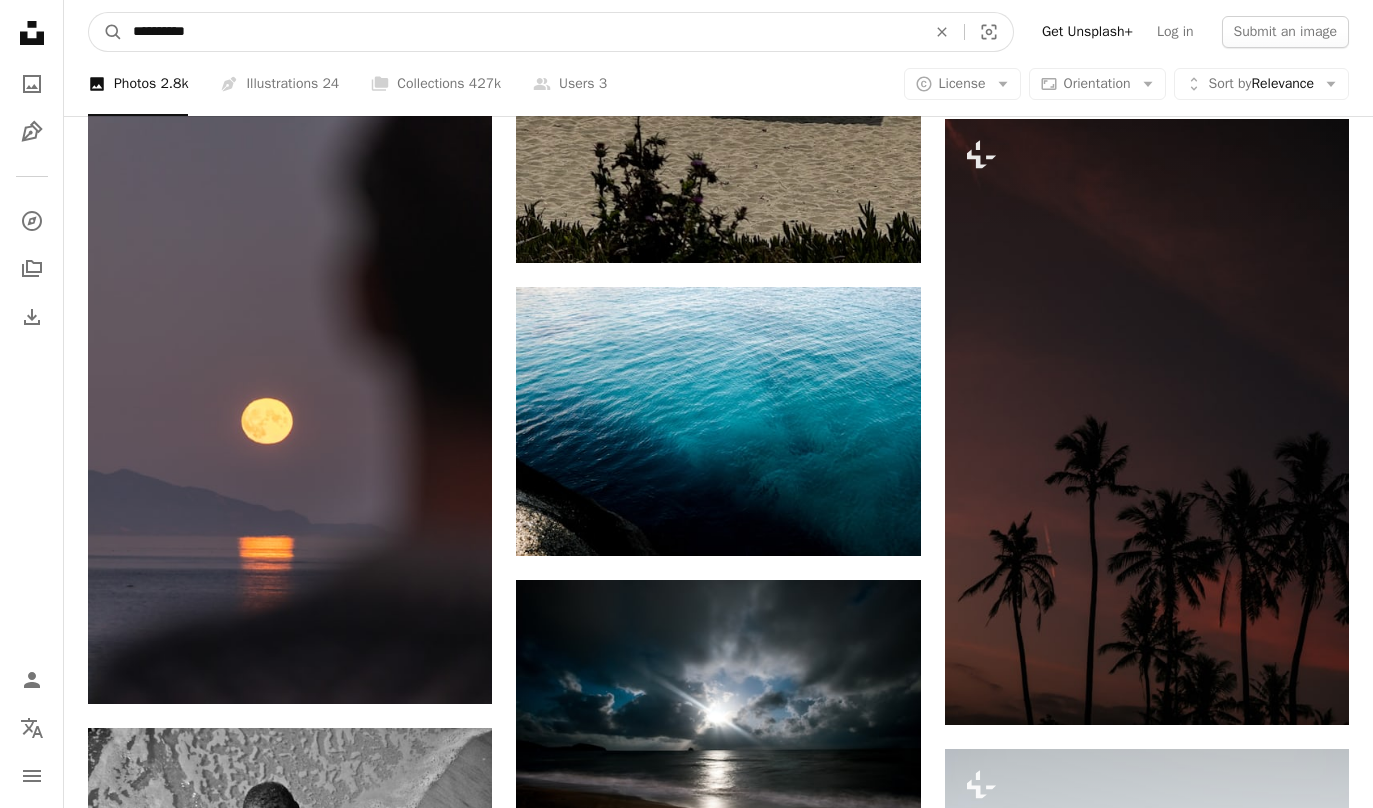 click on "**********" at bounding box center [521, 32] 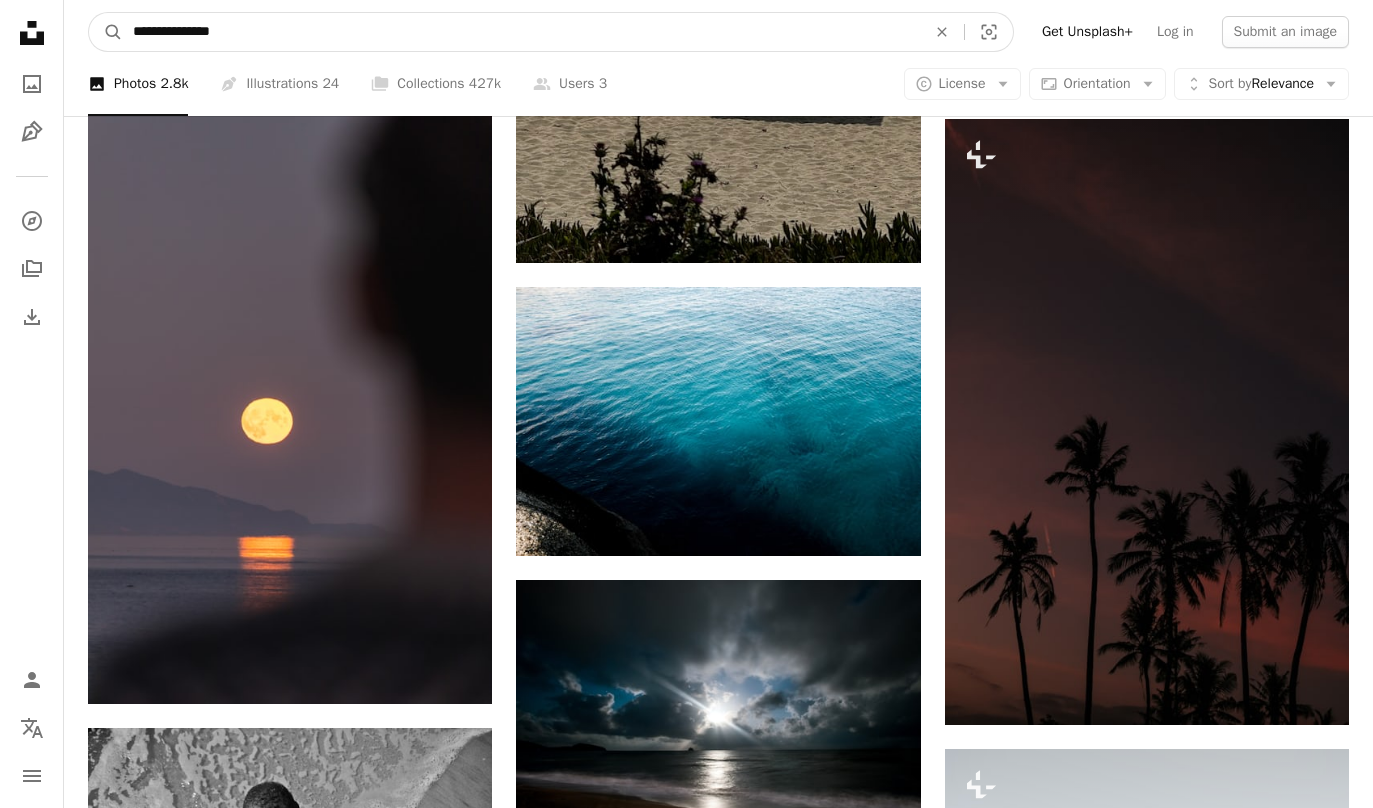 type on "**********" 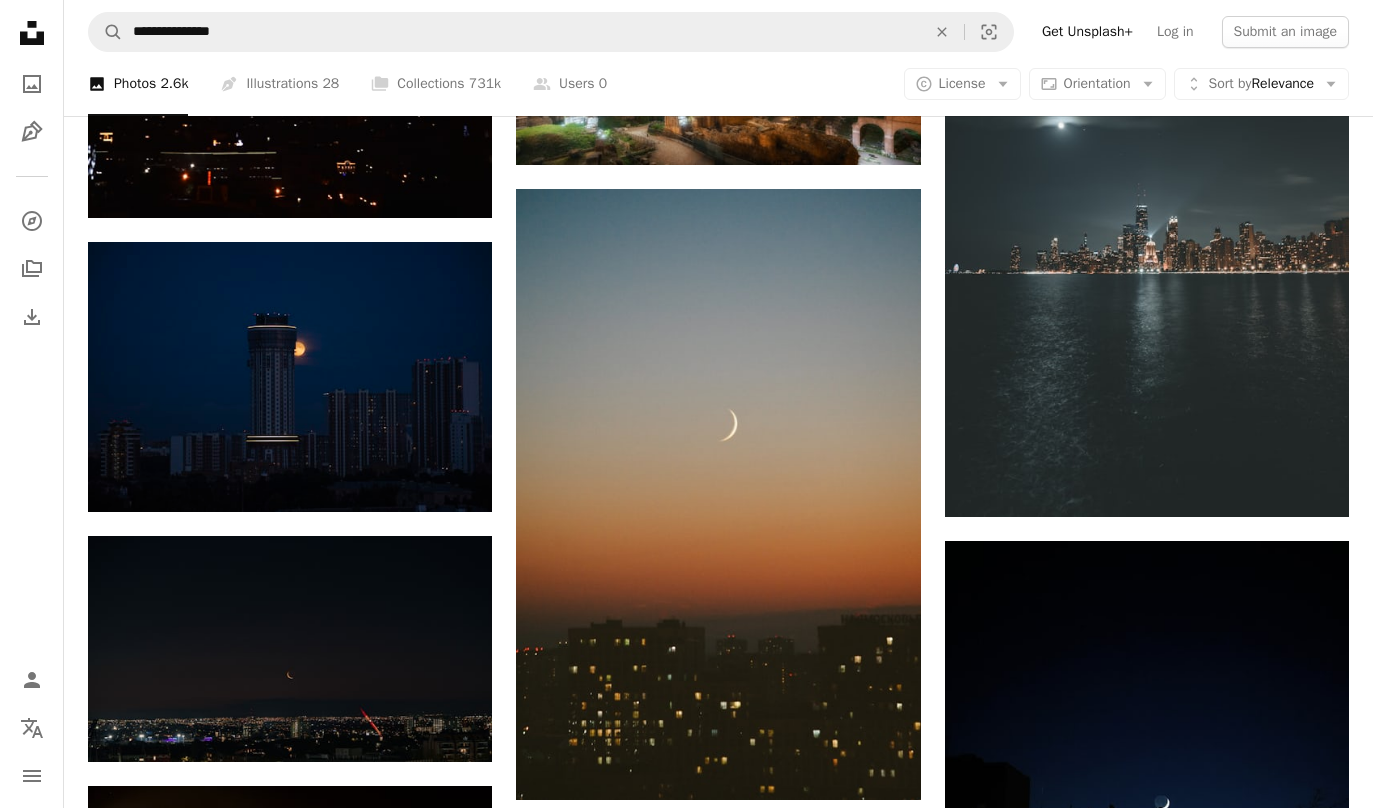 scroll, scrollTop: 1768, scrollLeft: 0, axis: vertical 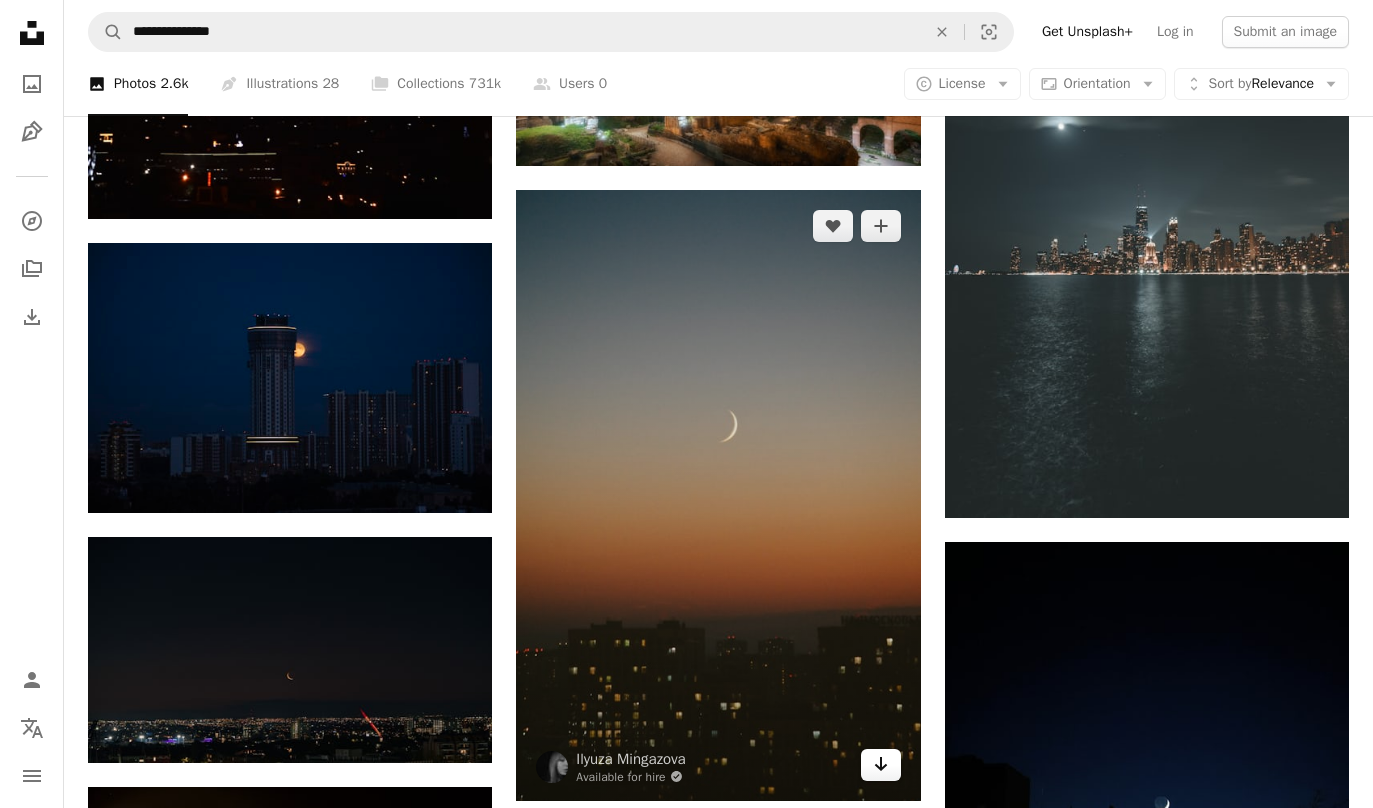 click on "Arrow pointing down" 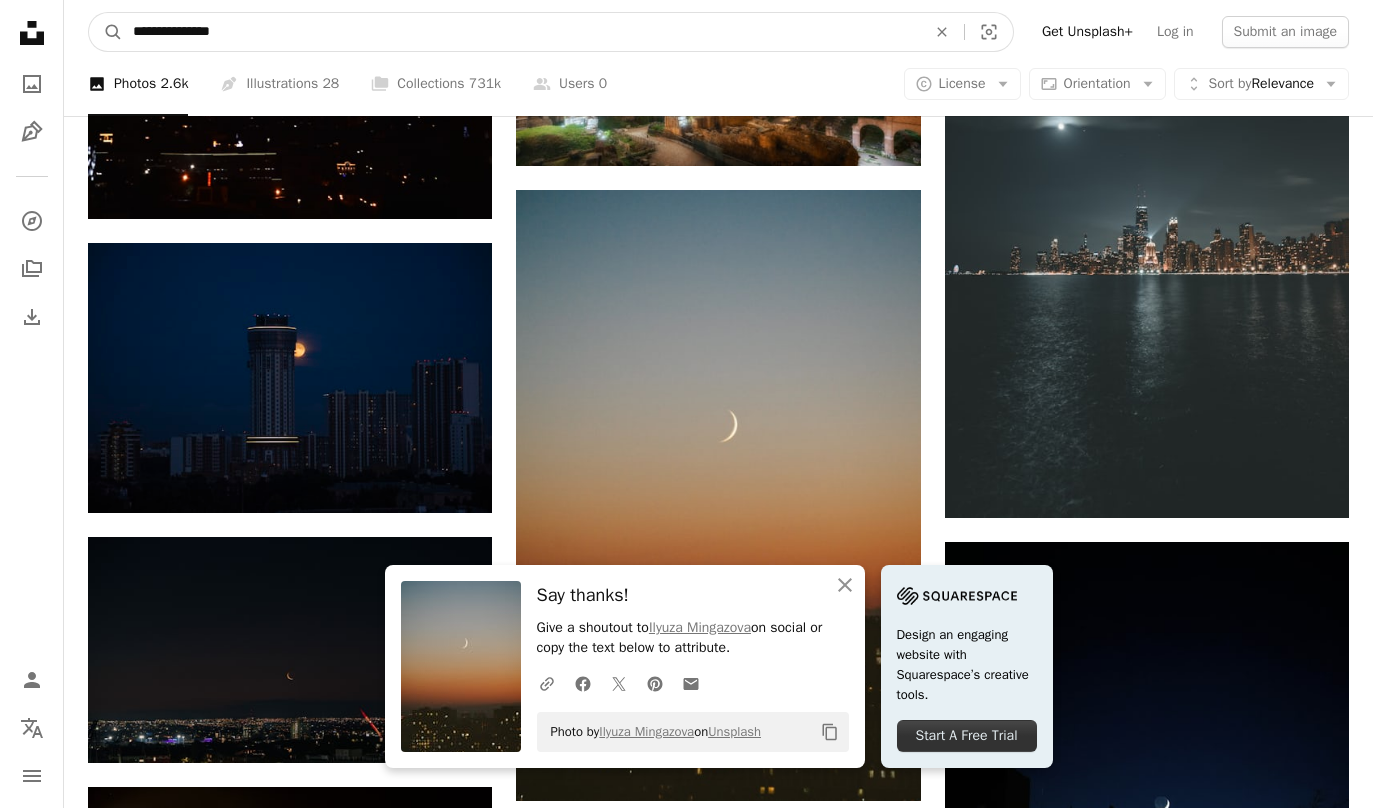 click on "**********" at bounding box center [521, 32] 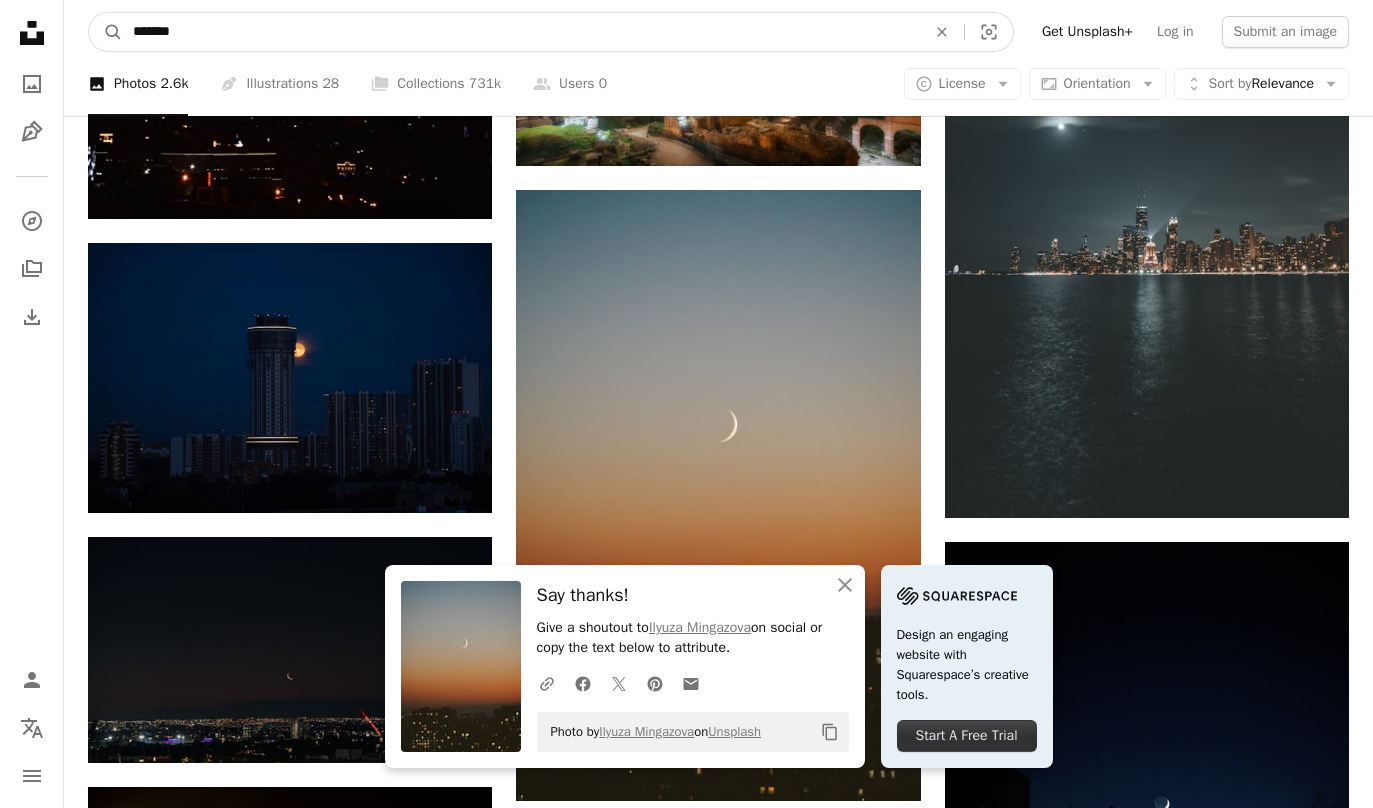type on "*******" 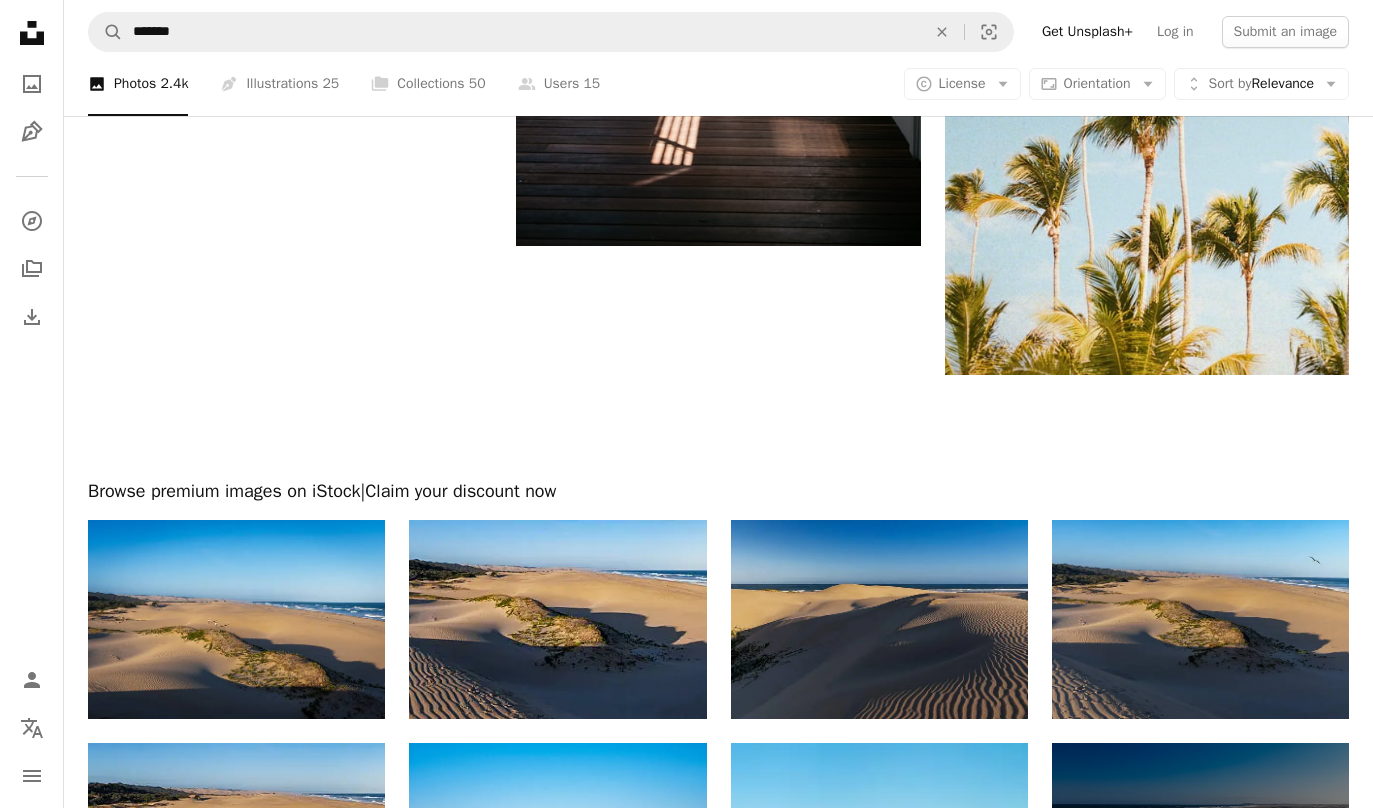 scroll, scrollTop: 3802, scrollLeft: 0, axis: vertical 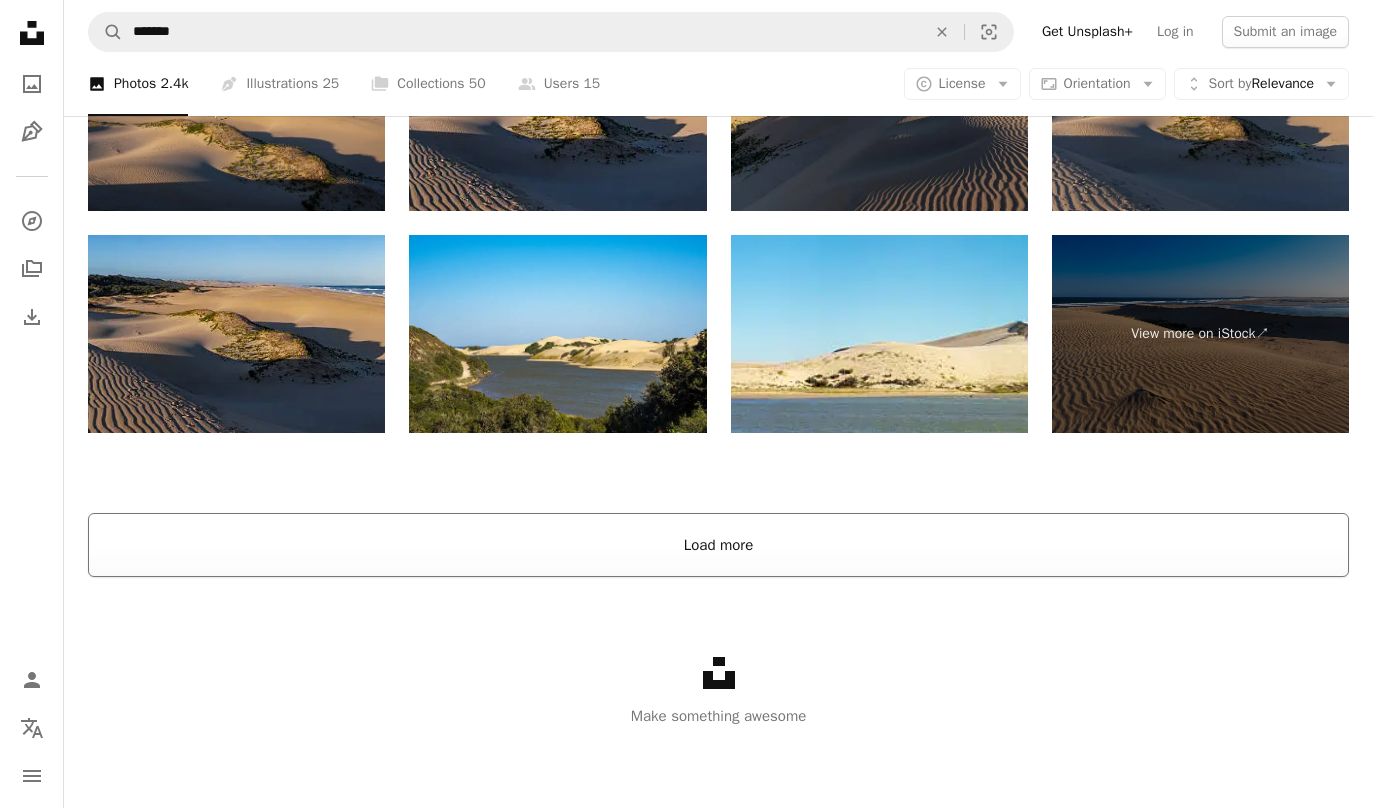 click on "Load more" at bounding box center [718, 545] 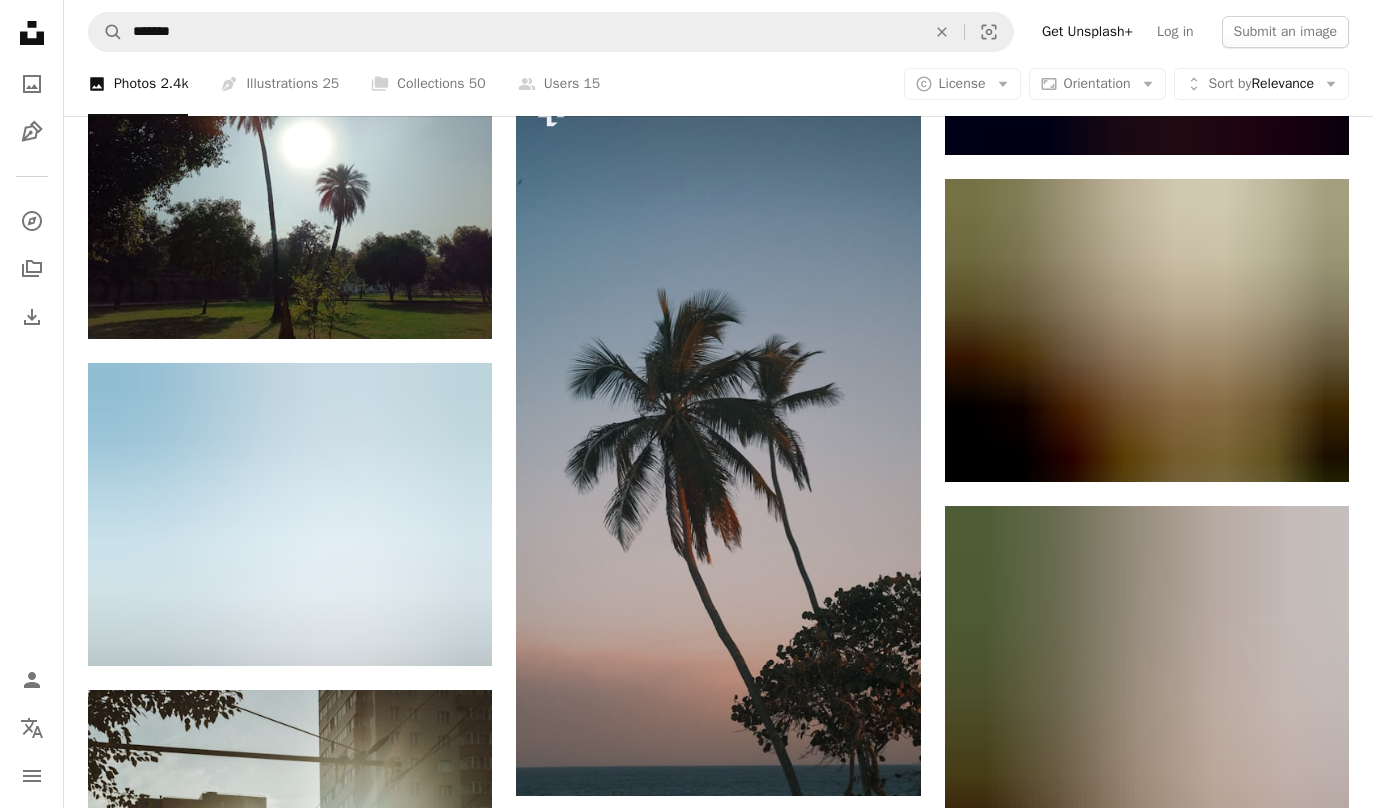 scroll, scrollTop: 128037, scrollLeft: 0, axis: vertical 